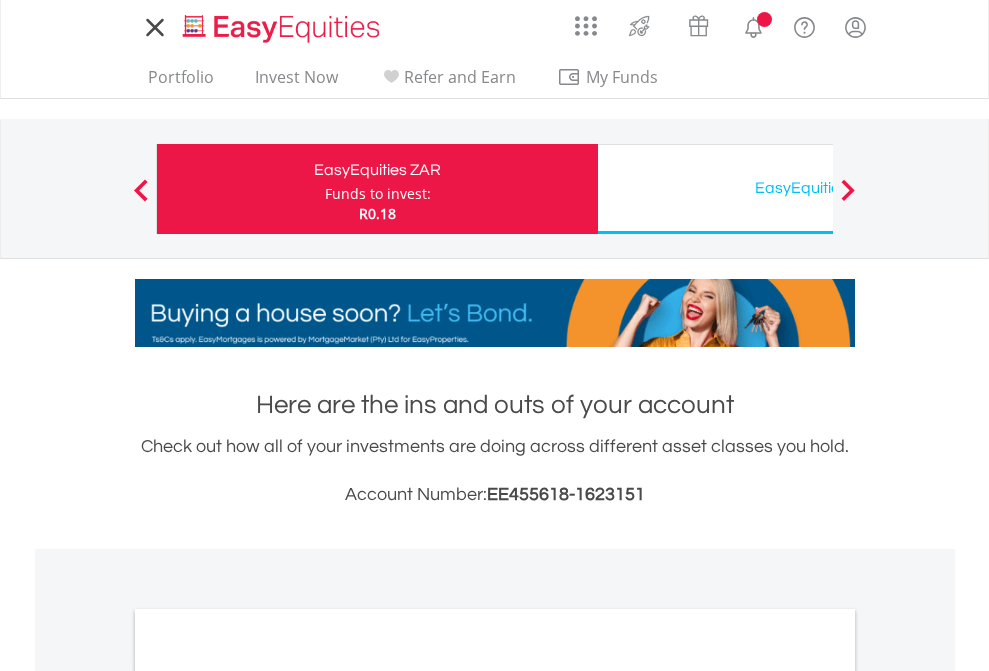 scroll, scrollTop: 0, scrollLeft: 0, axis: both 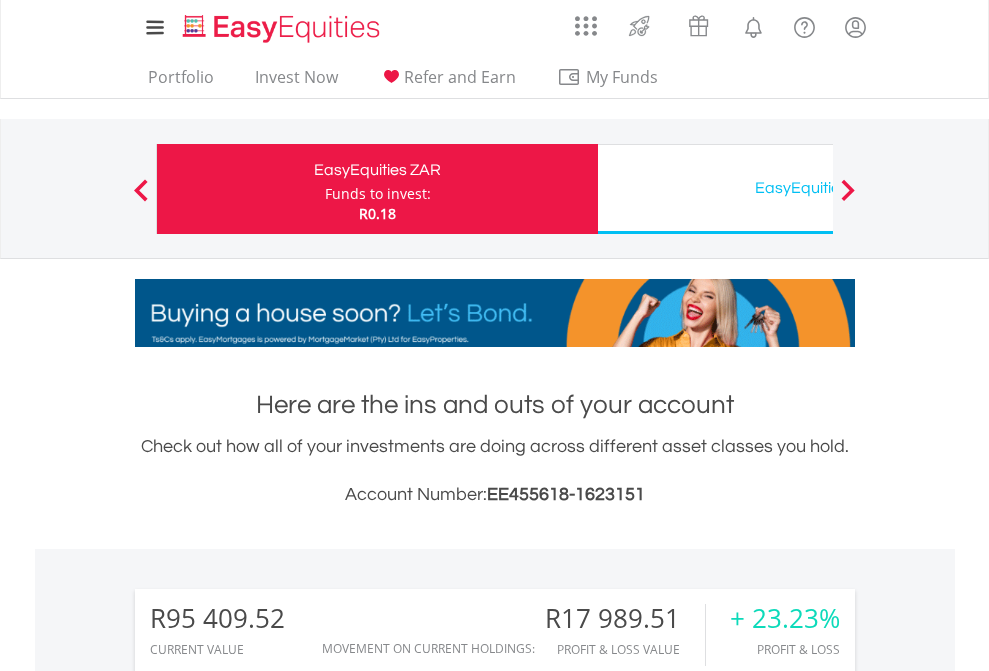 click on "Funds to invest:" at bounding box center (378, 194) 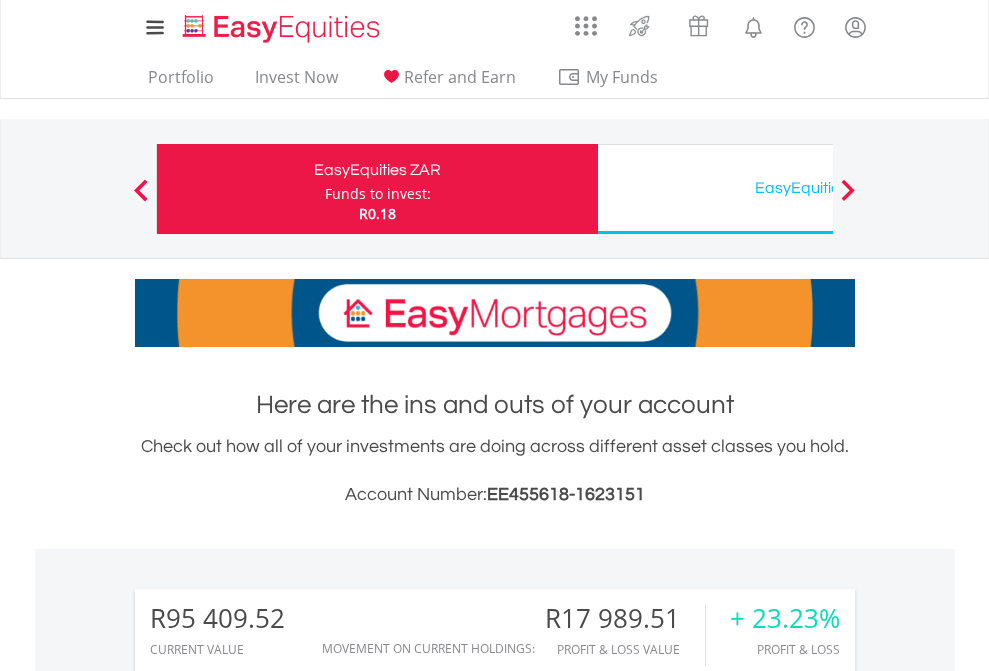 scroll, scrollTop: 999808, scrollLeft: 999687, axis: both 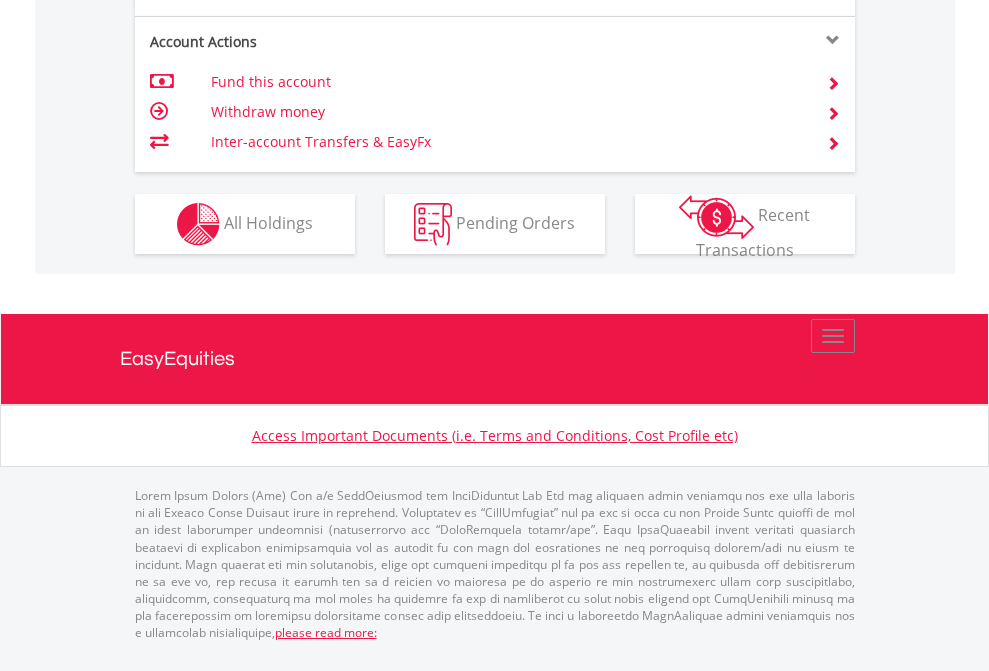 click on "Investment types" at bounding box center [706, -337] 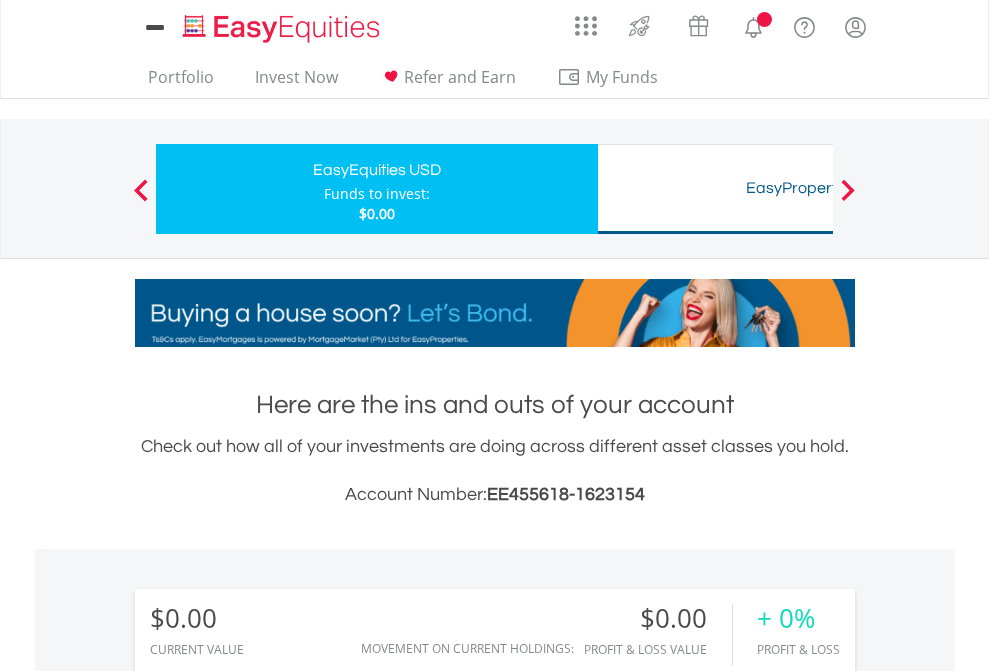 scroll, scrollTop: 0, scrollLeft: 0, axis: both 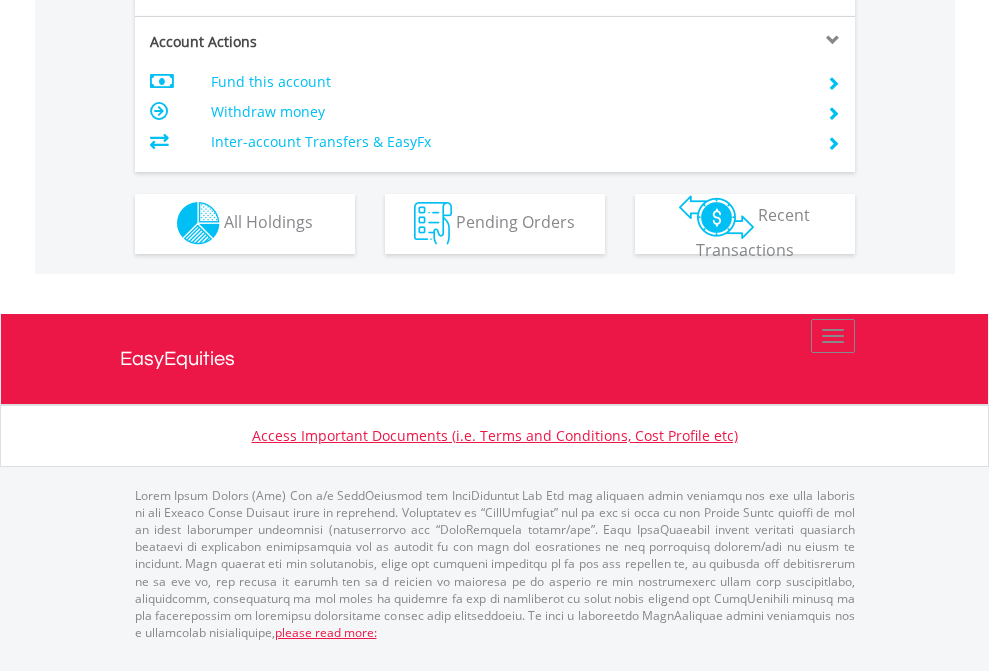 click on "Investment types" at bounding box center (706, -353) 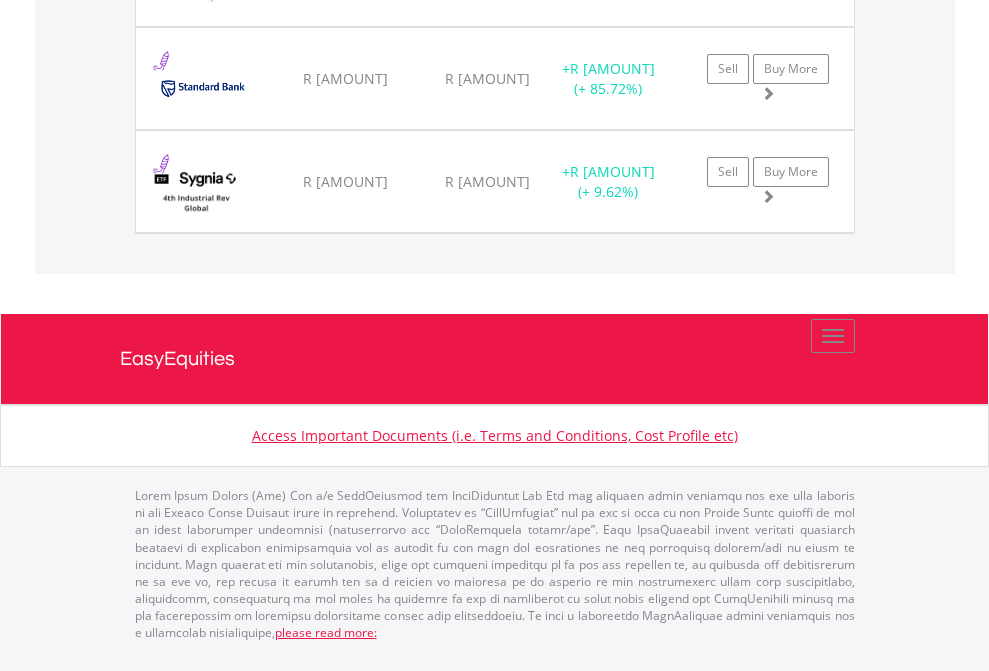 click on "EasyEquities USD" at bounding box center (818, -1483) 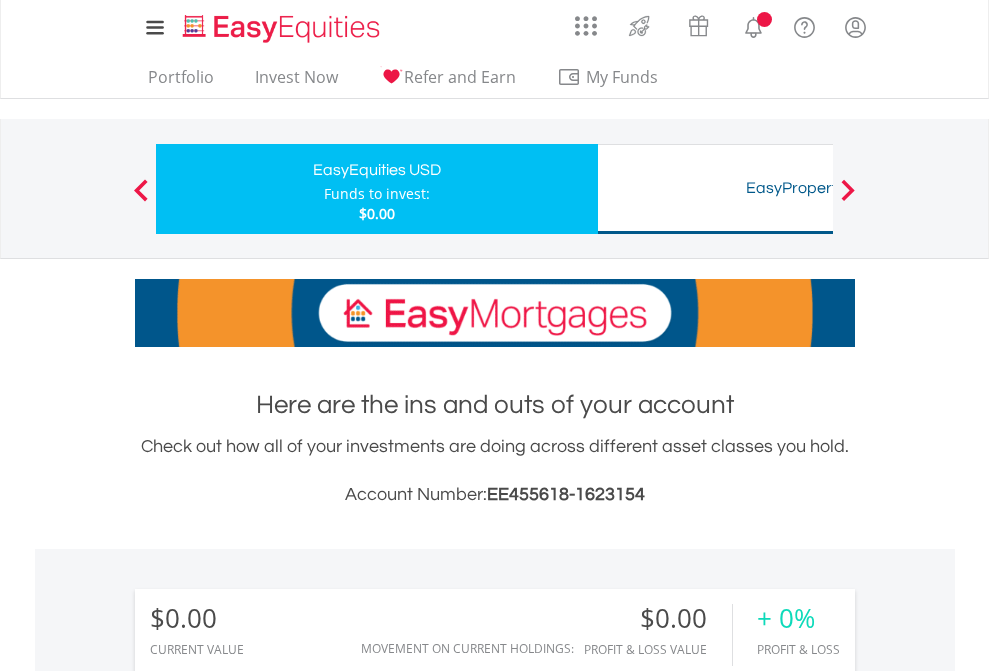 scroll, scrollTop: 1202, scrollLeft: 0, axis: vertical 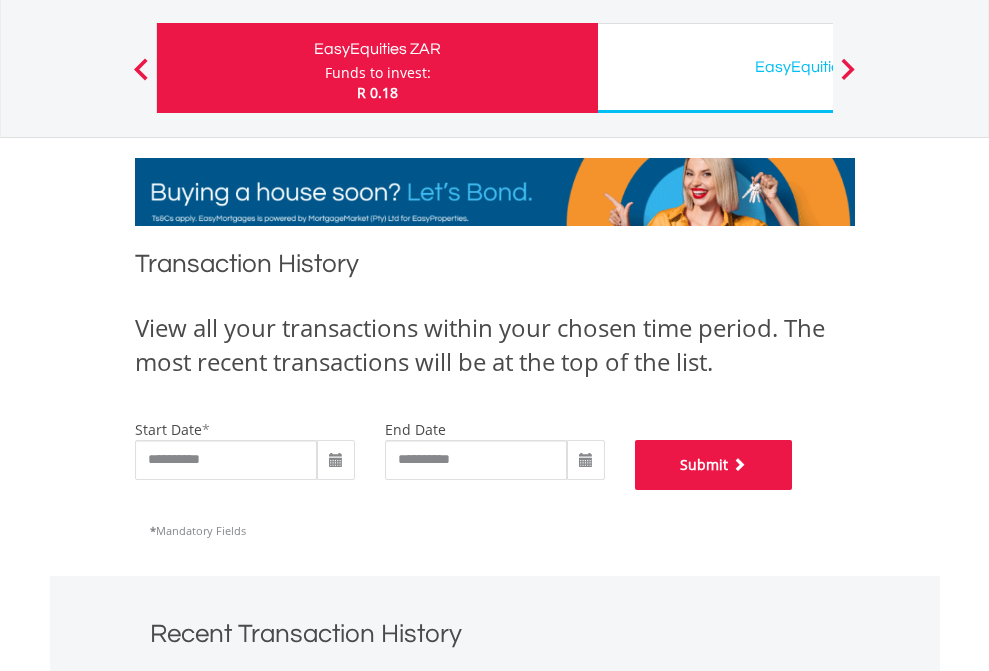 click on "Submit" at bounding box center [714, 465] 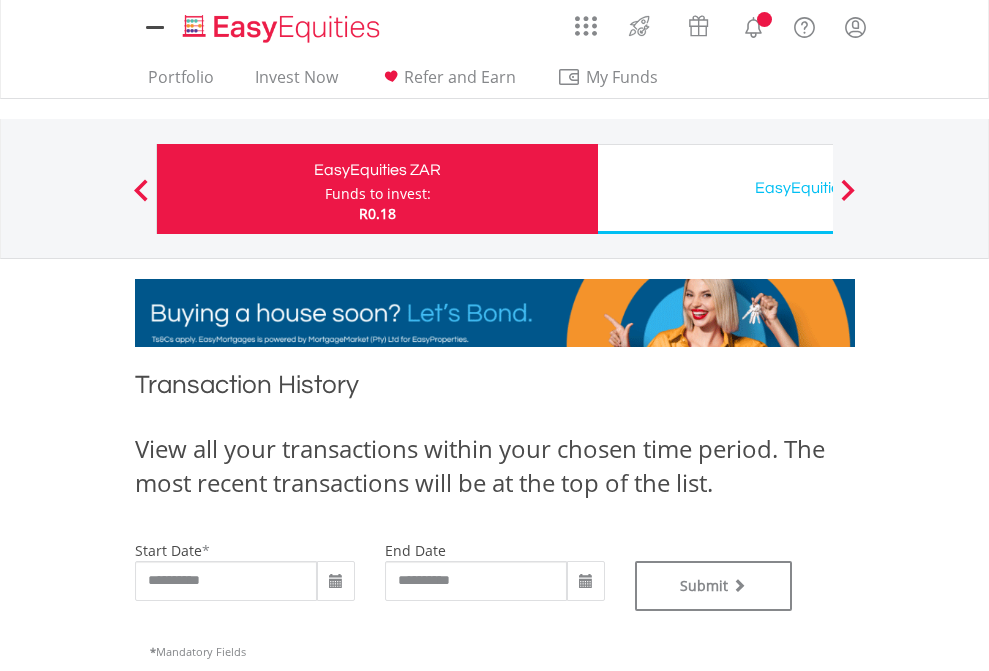 scroll, scrollTop: 0, scrollLeft: 0, axis: both 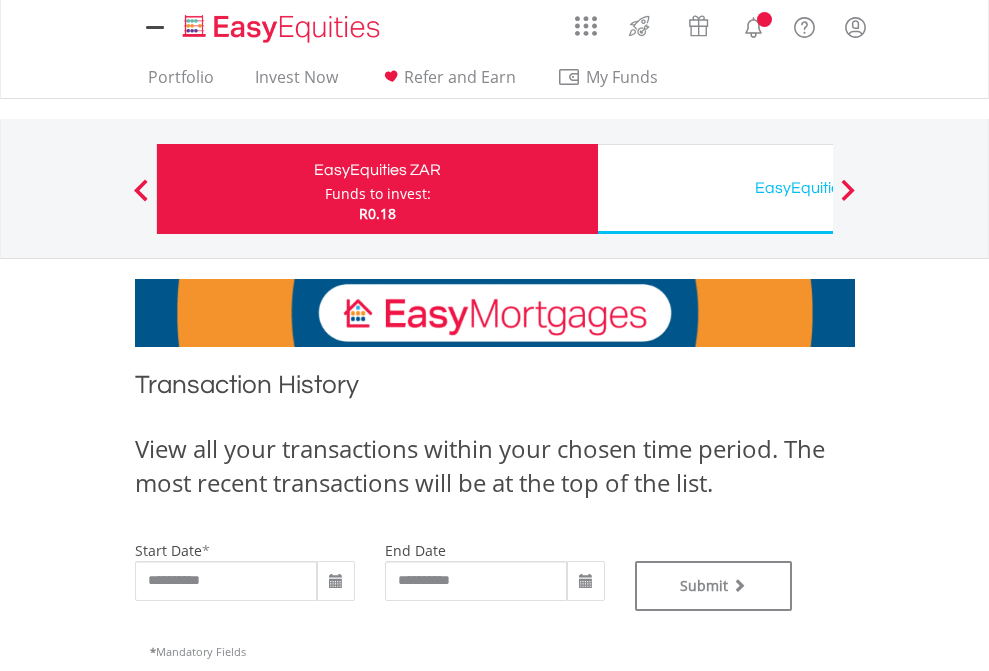 click on "EasyEquities USD" at bounding box center [818, 188] 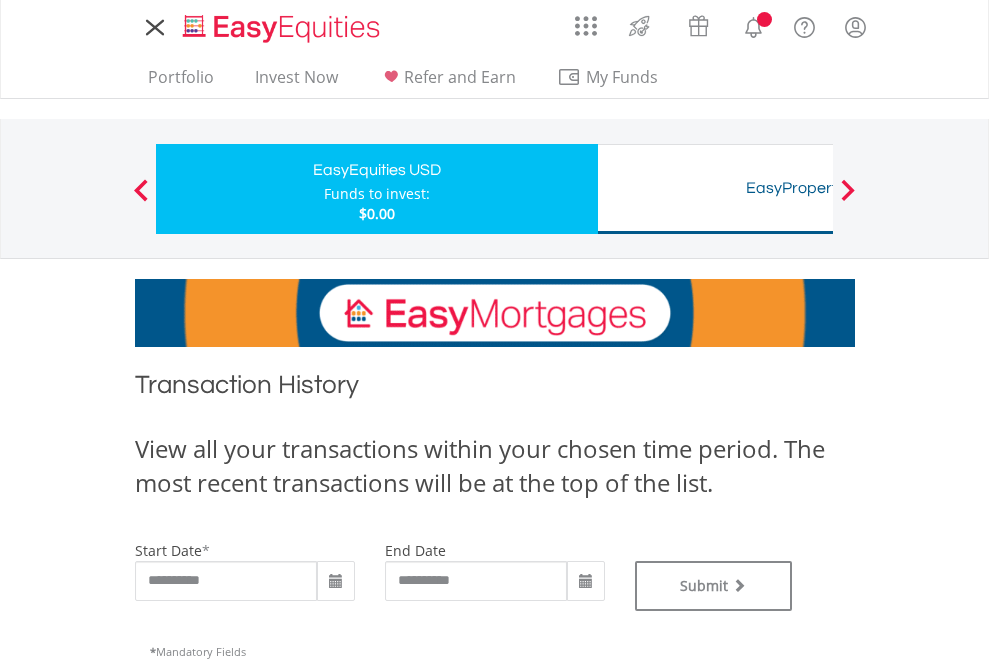 scroll, scrollTop: 0, scrollLeft: 0, axis: both 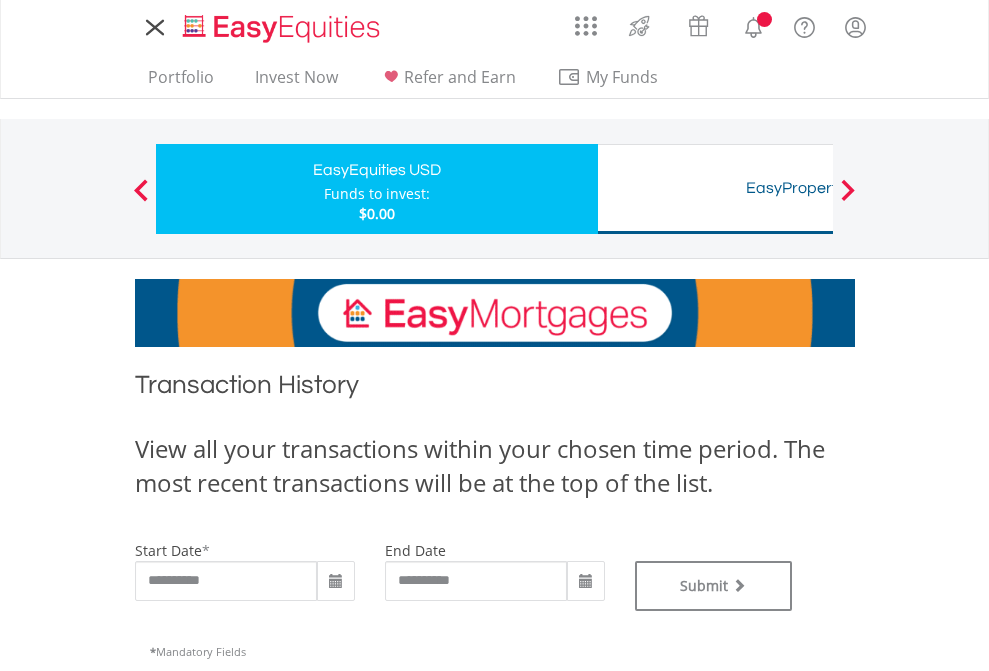 type on "**********" 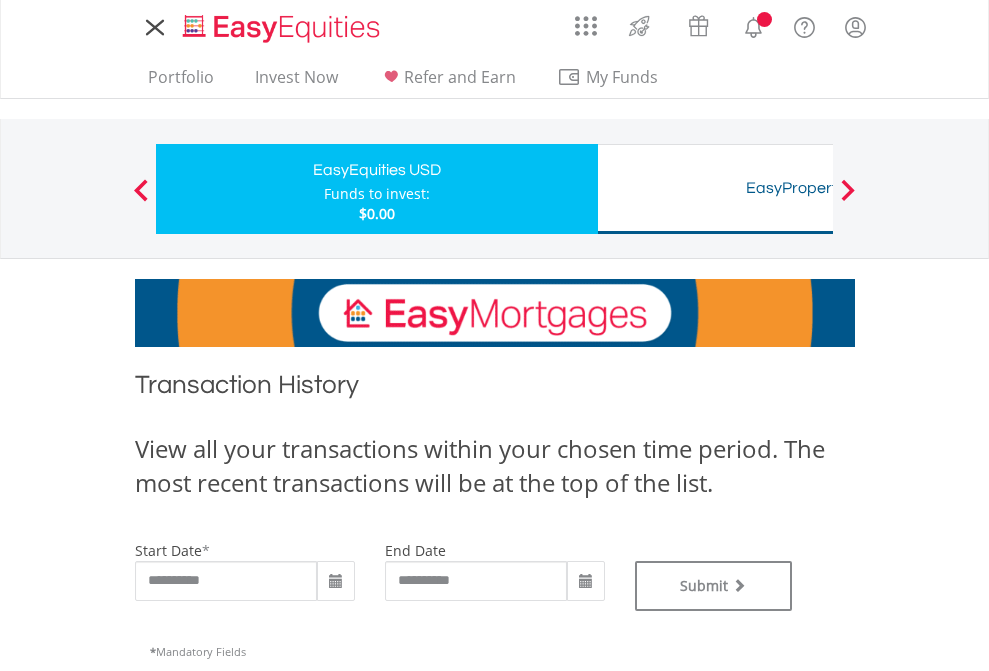 type on "**********" 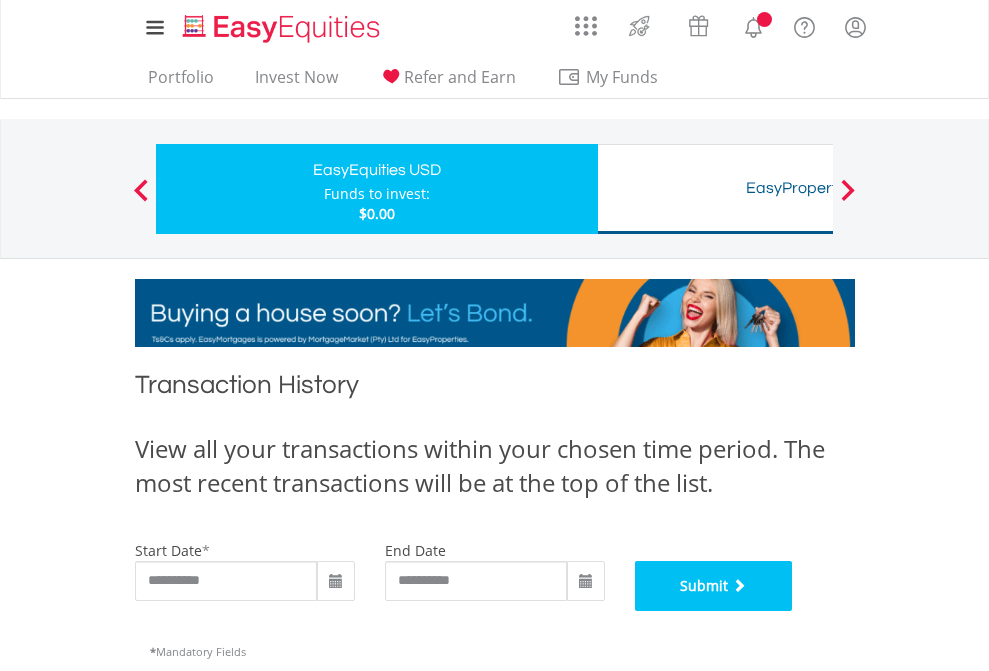 click on "Submit" at bounding box center [714, 586] 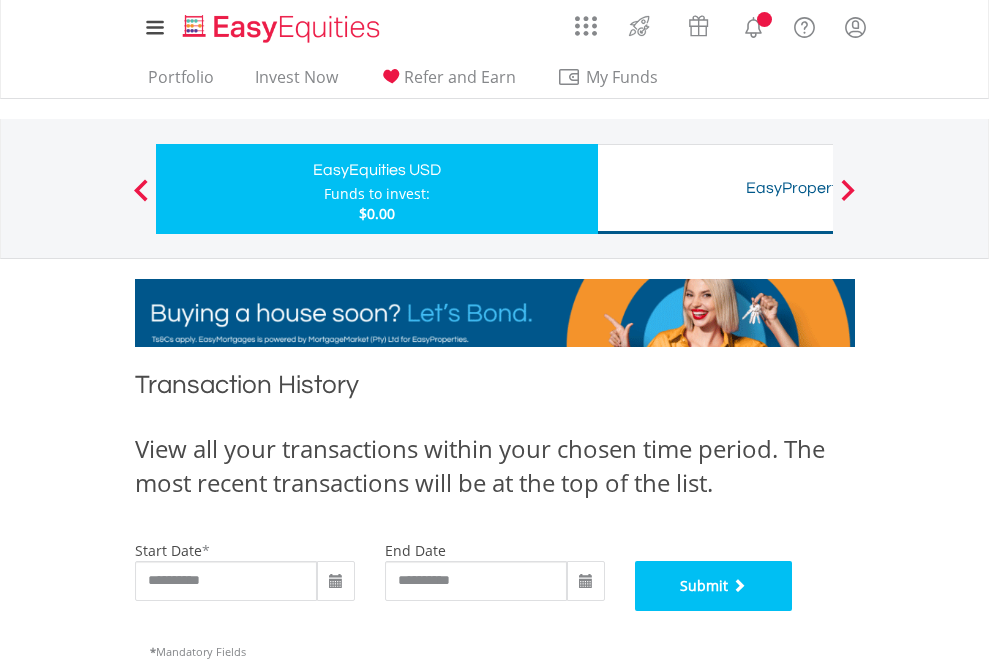 scroll, scrollTop: 811, scrollLeft: 0, axis: vertical 